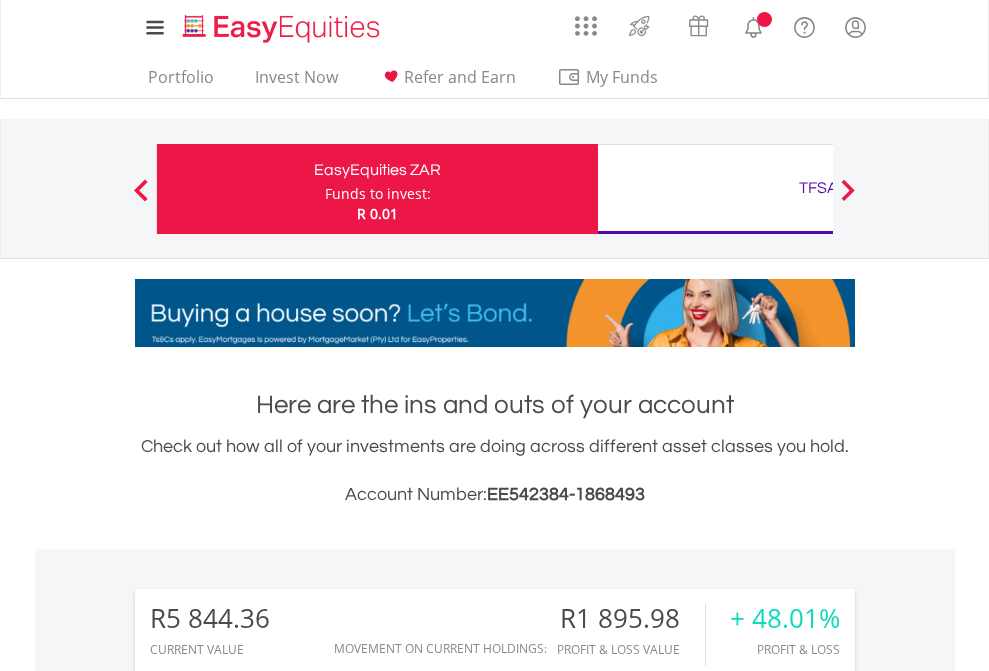 scroll, scrollTop: 0, scrollLeft: 0, axis: both 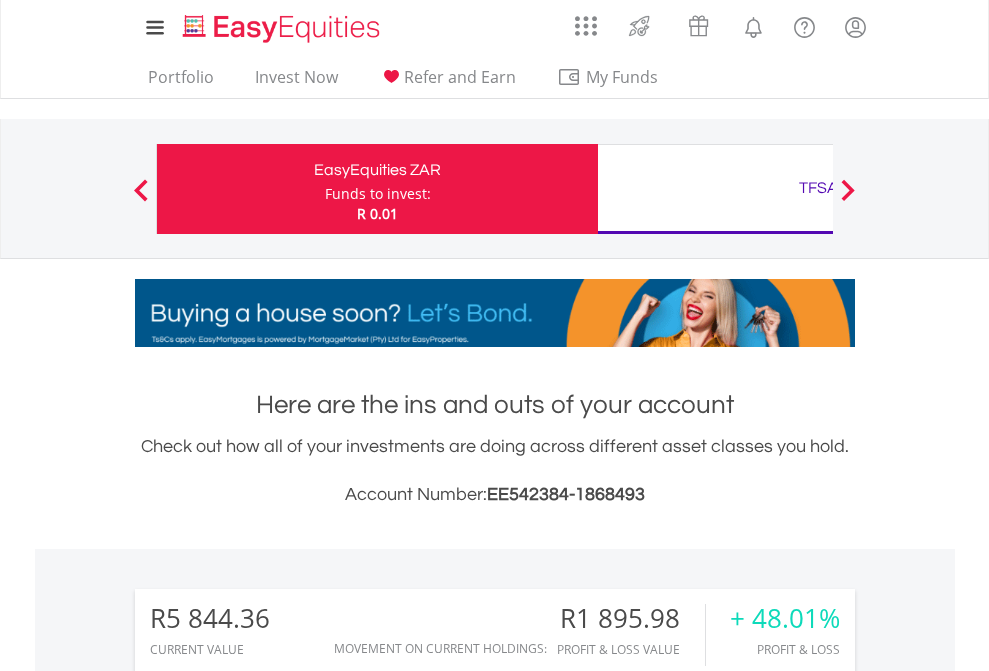 click on "Funds to invest:" at bounding box center (378, 194) 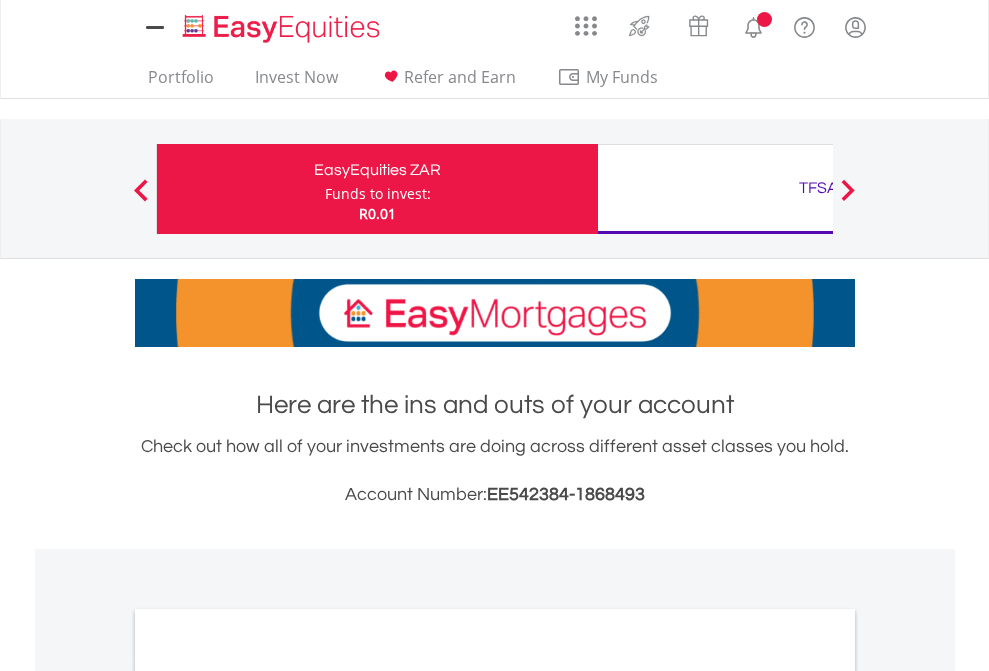 scroll, scrollTop: 0, scrollLeft: 0, axis: both 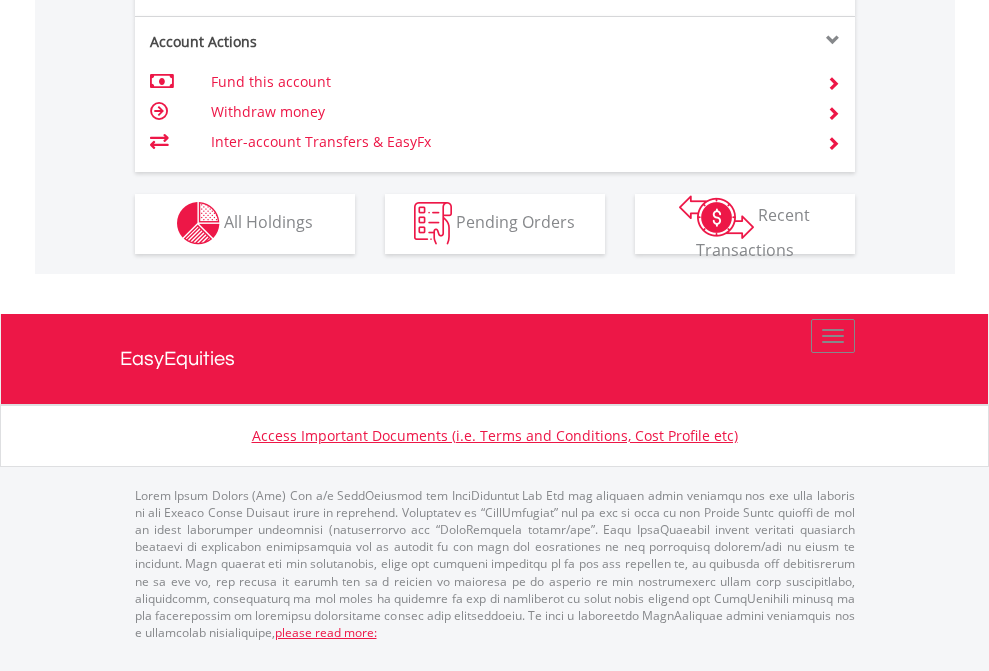 click on "Investment types" at bounding box center (706, -337) 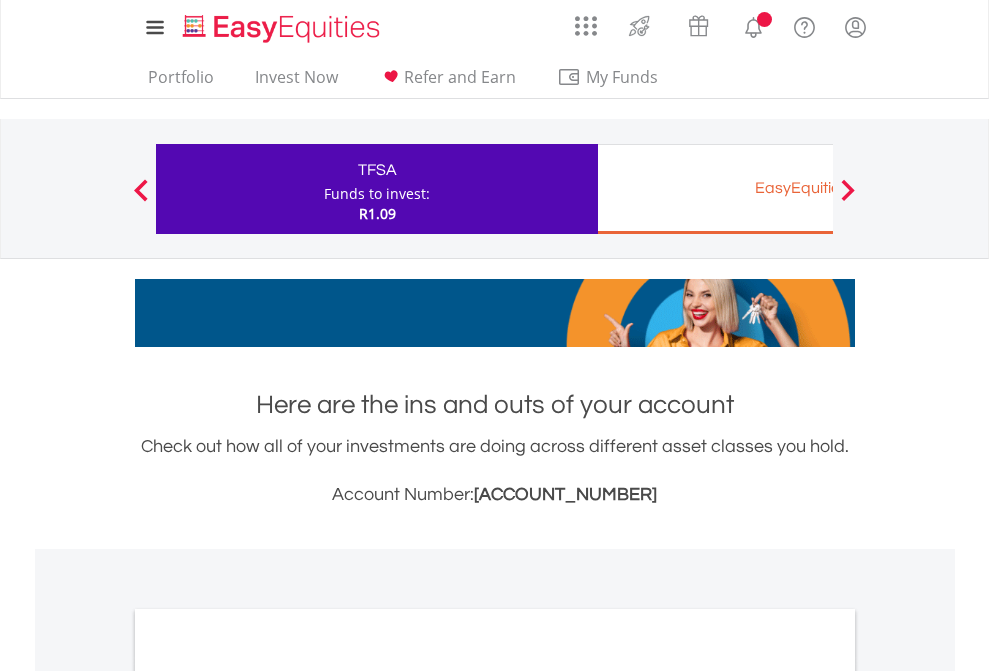 scroll, scrollTop: 0, scrollLeft: 0, axis: both 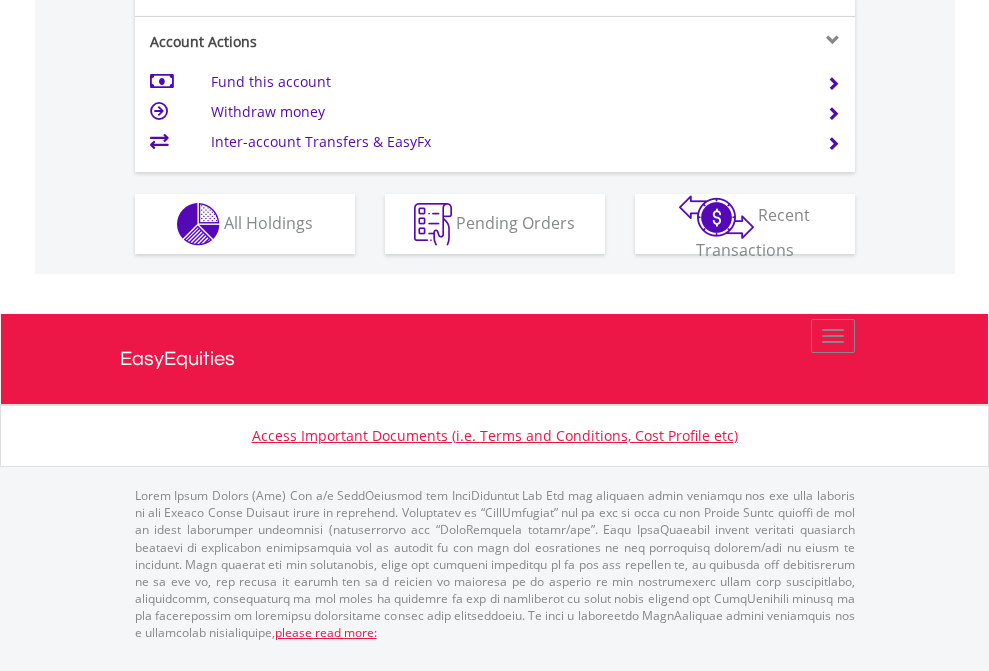 click on "Investment types" at bounding box center [706, -337] 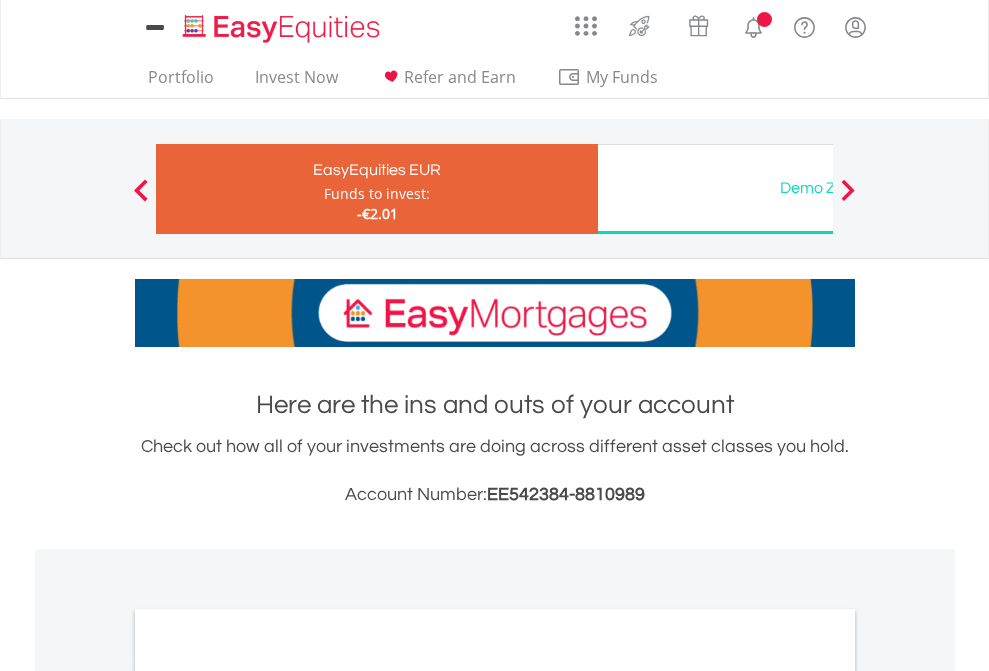 scroll, scrollTop: 0, scrollLeft: 0, axis: both 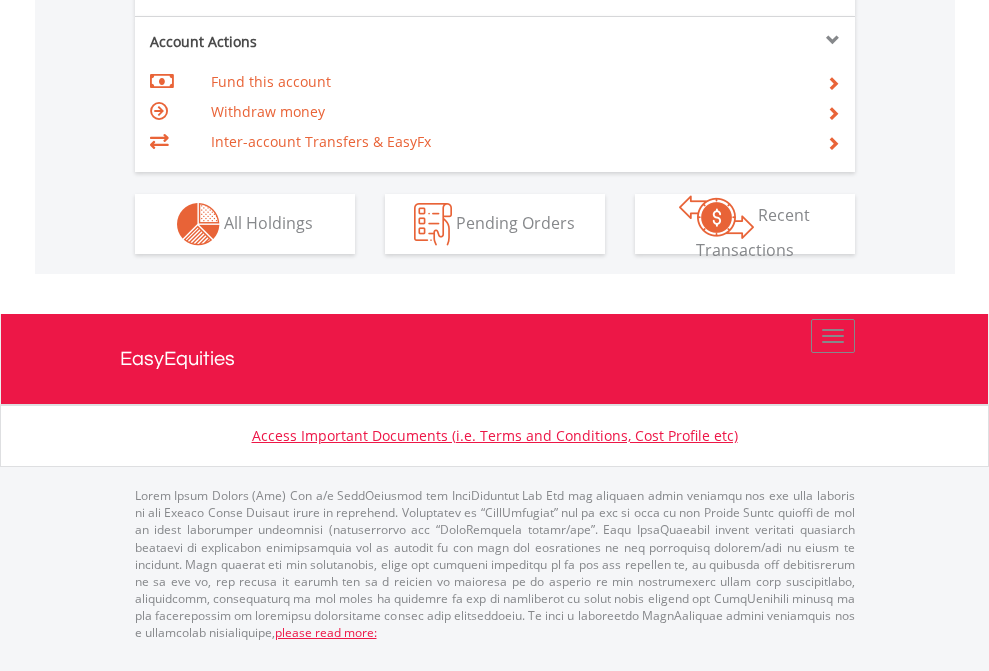 click on "Investment types" at bounding box center [706, -337] 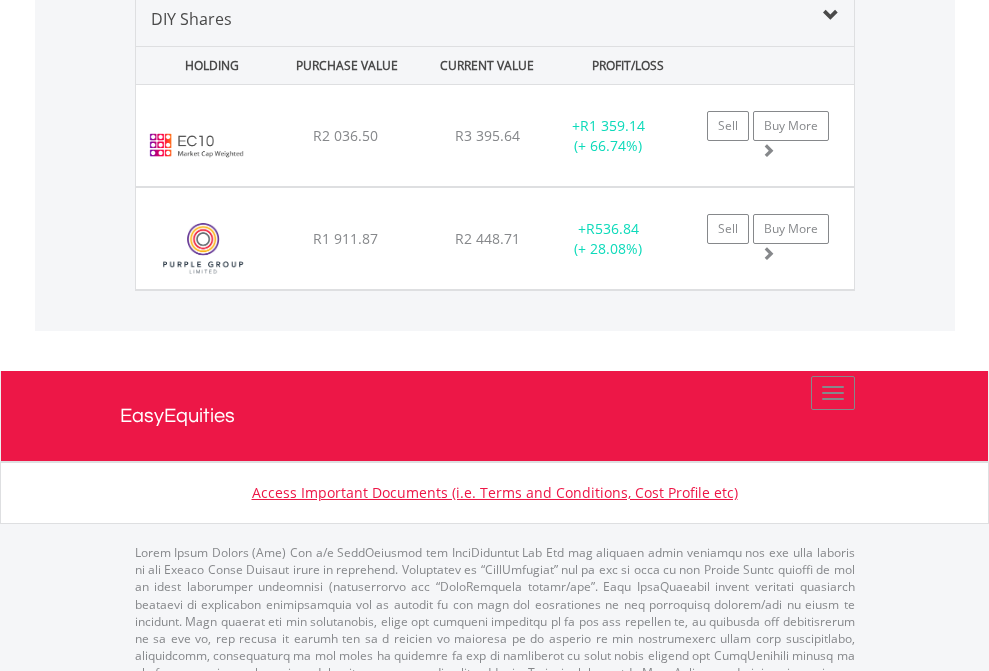 scroll, scrollTop: 1933, scrollLeft: 0, axis: vertical 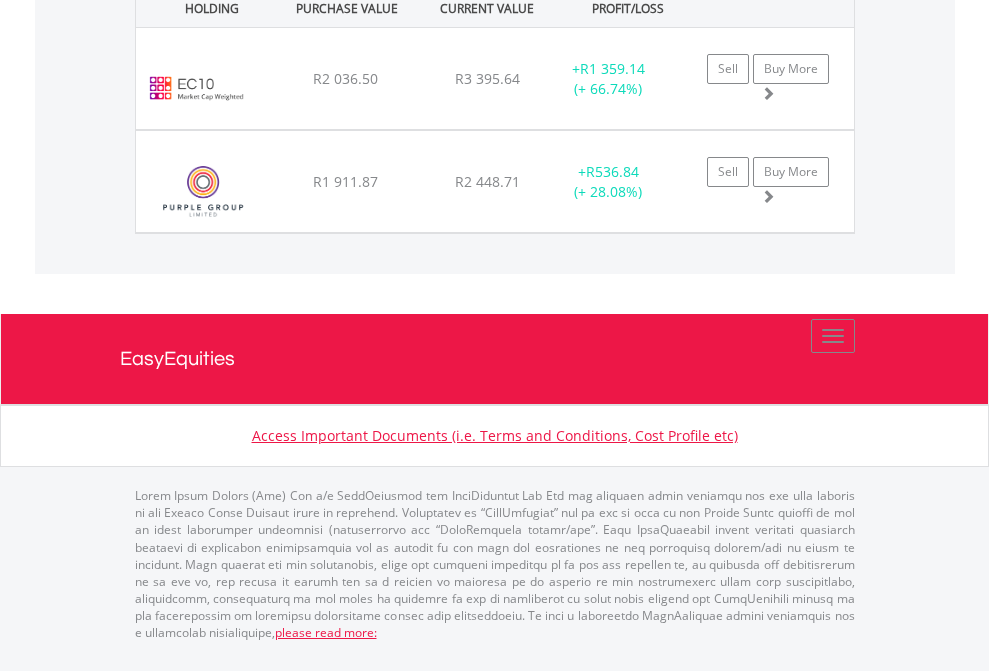 click on "TFSA" at bounding box center [818, -1071] 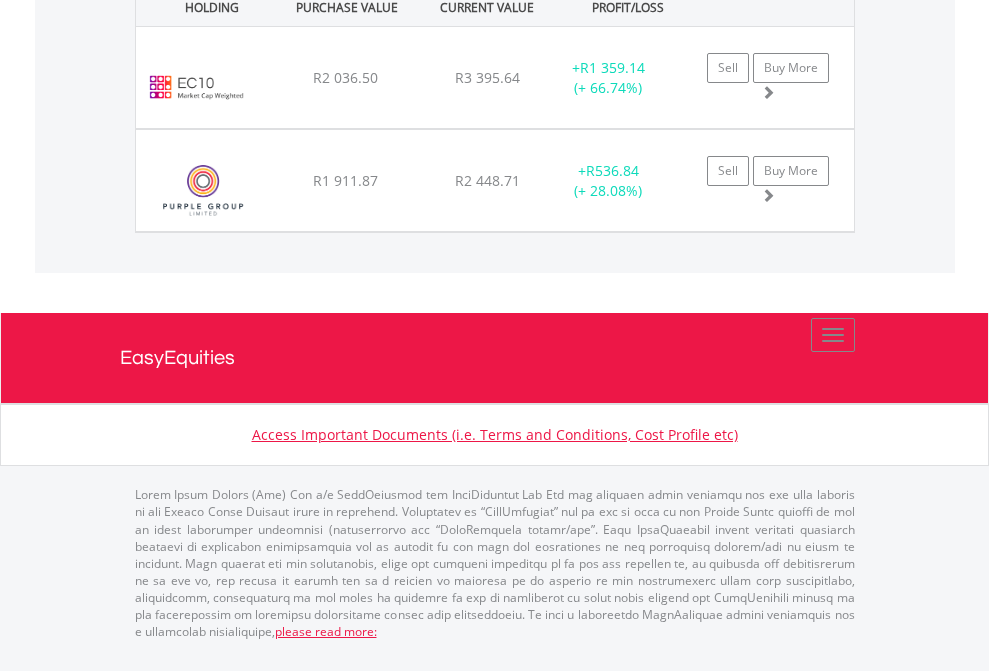 scroll, scrollTop: 144, scrollLeft: 0, axis: vertical 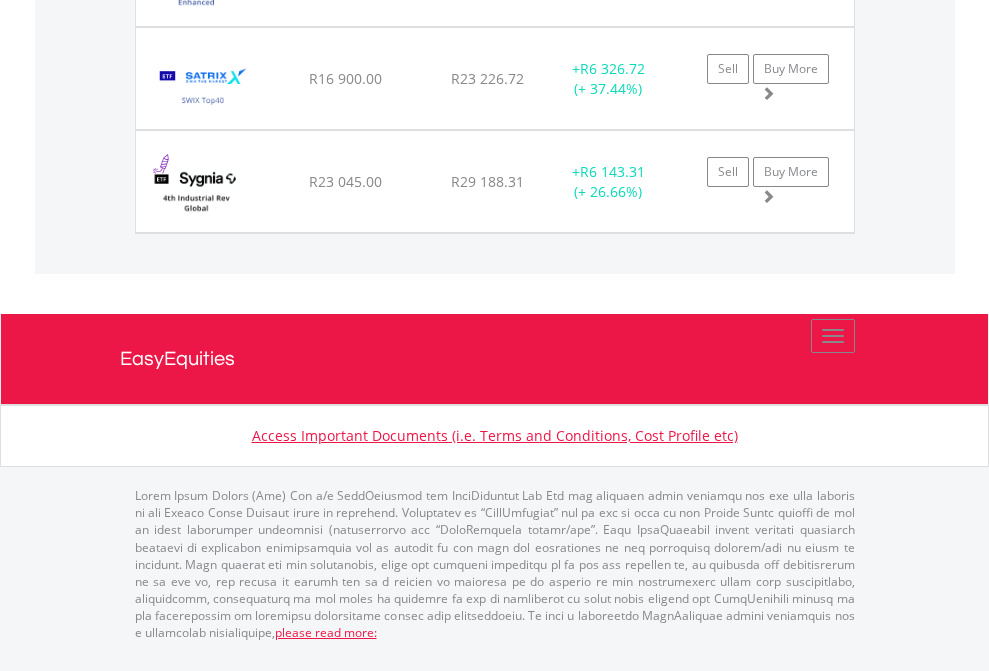 click on "EasyEquities EUR" at bounding box center [818, -1586] 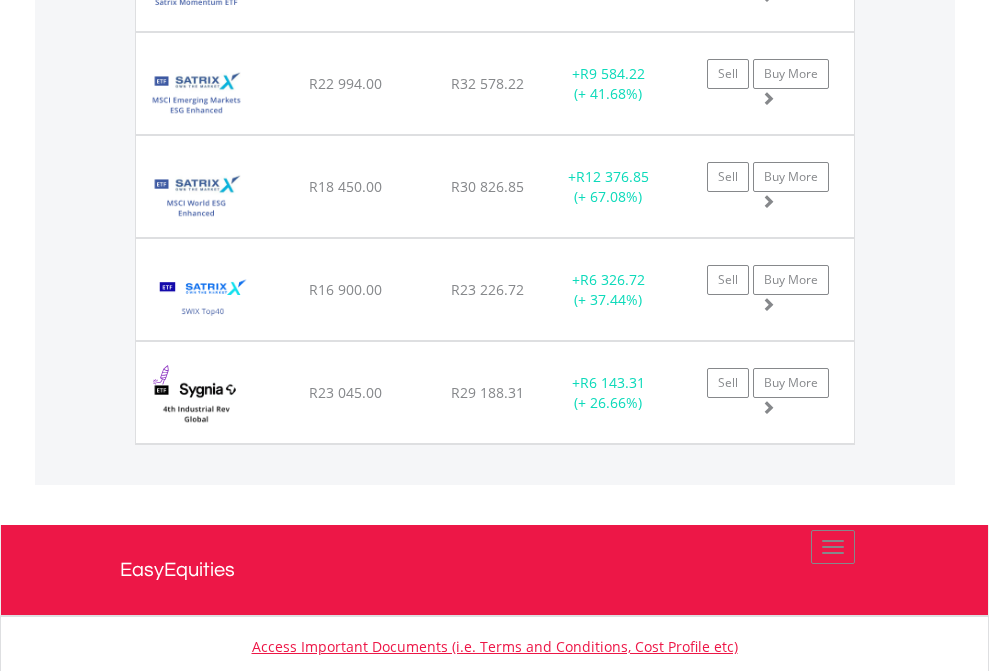 scroll, scrollTop: 144, scrollLeft: 0, axis: vertical 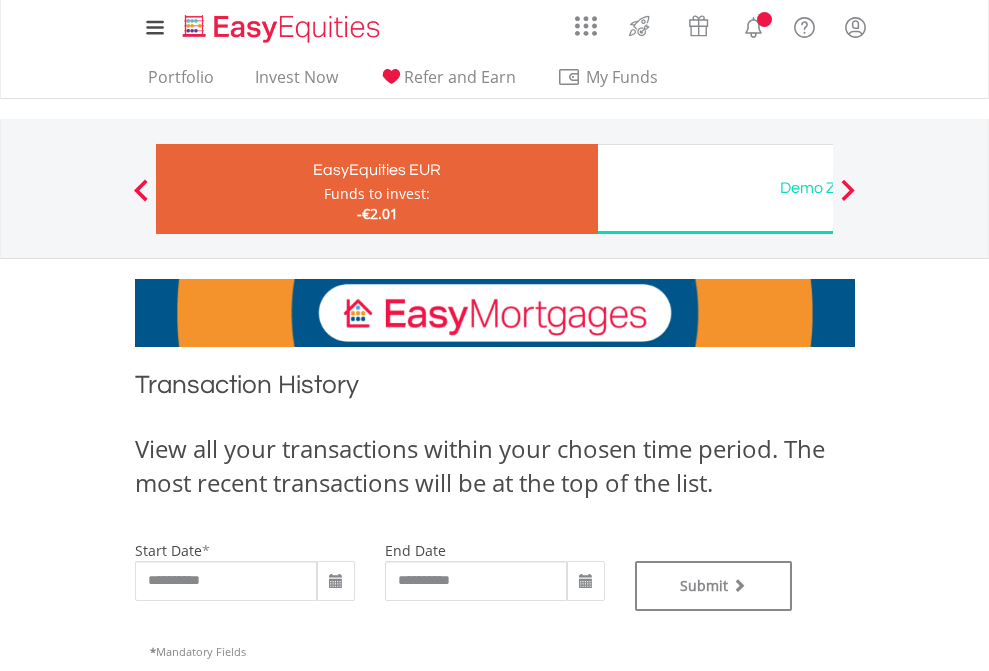 type on "**********" 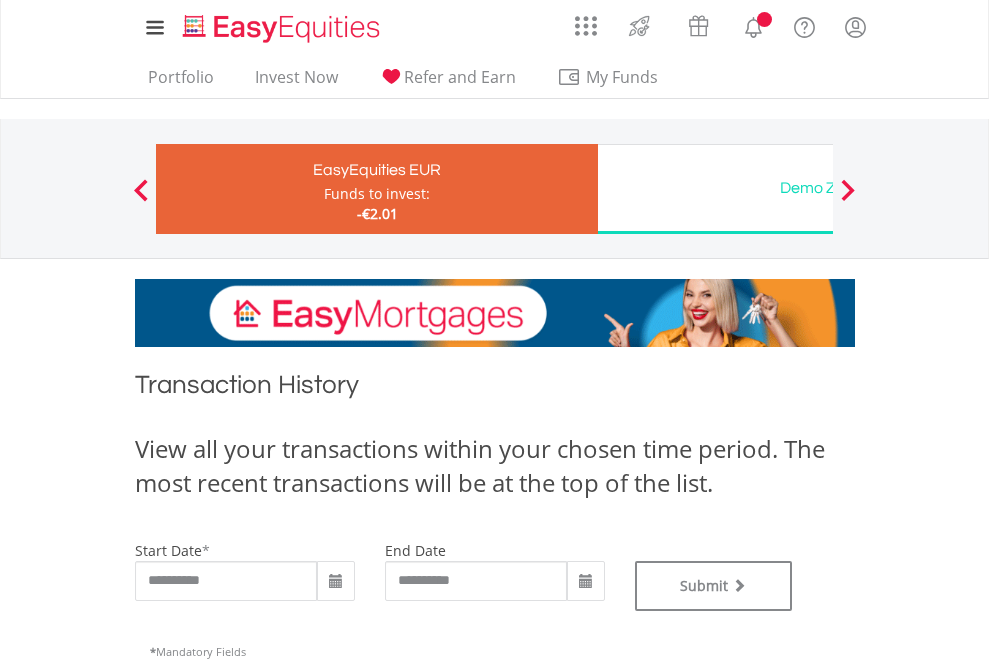 type on "**********" 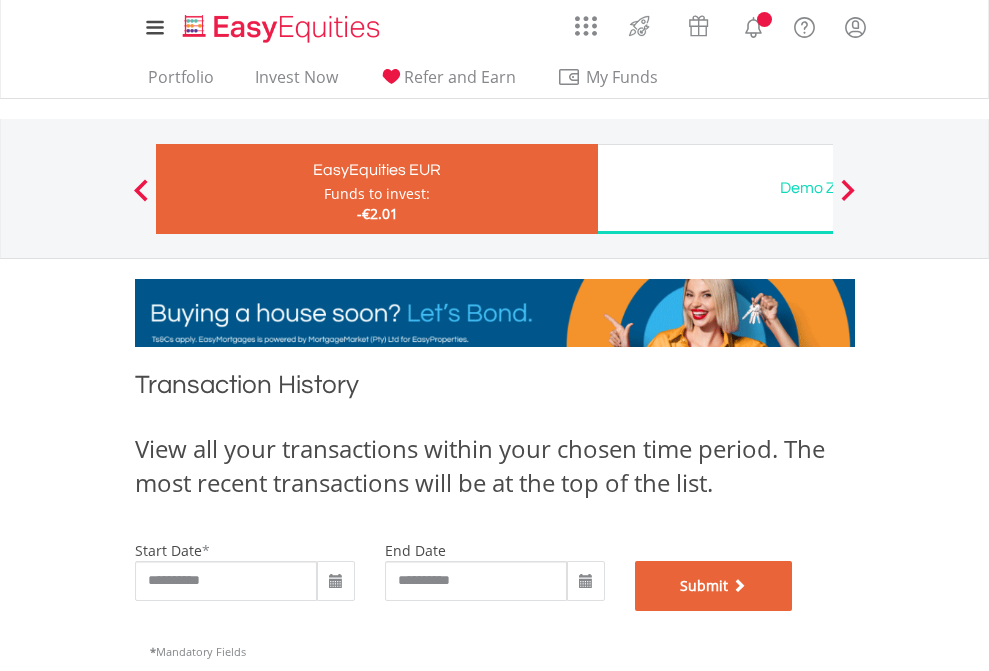 click on "Submit" at bounding box center (714, 586) 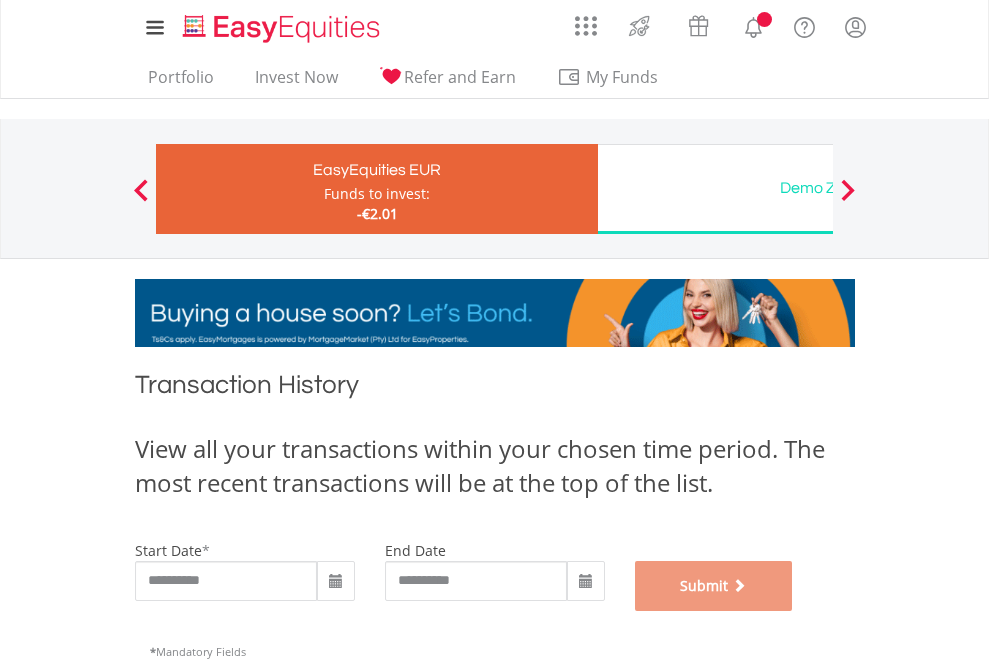 scroll, scrollTop: 811, scrollLeft: 0, axis: vertical 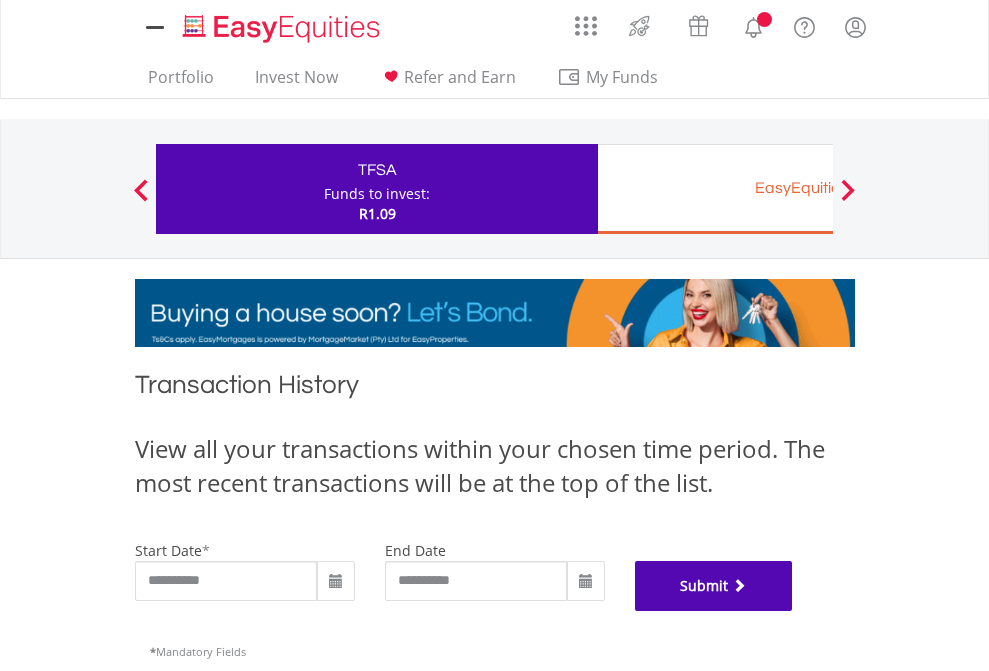 click on "Submit" at bounding box center [714, 586] 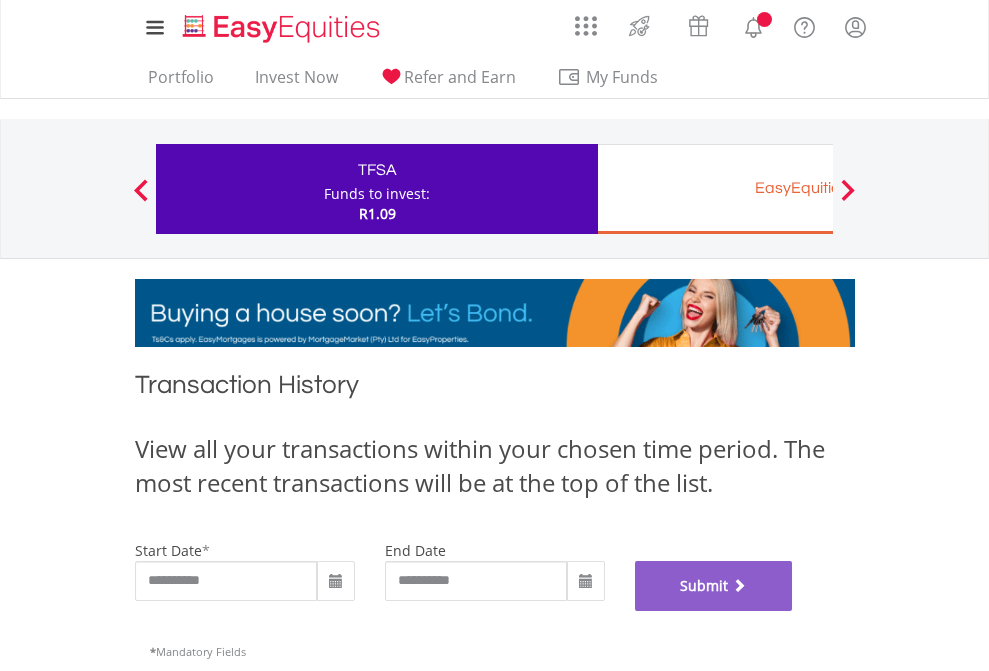 scroll, scrollTop: 811, scrollLeft: 0, axis: vertical 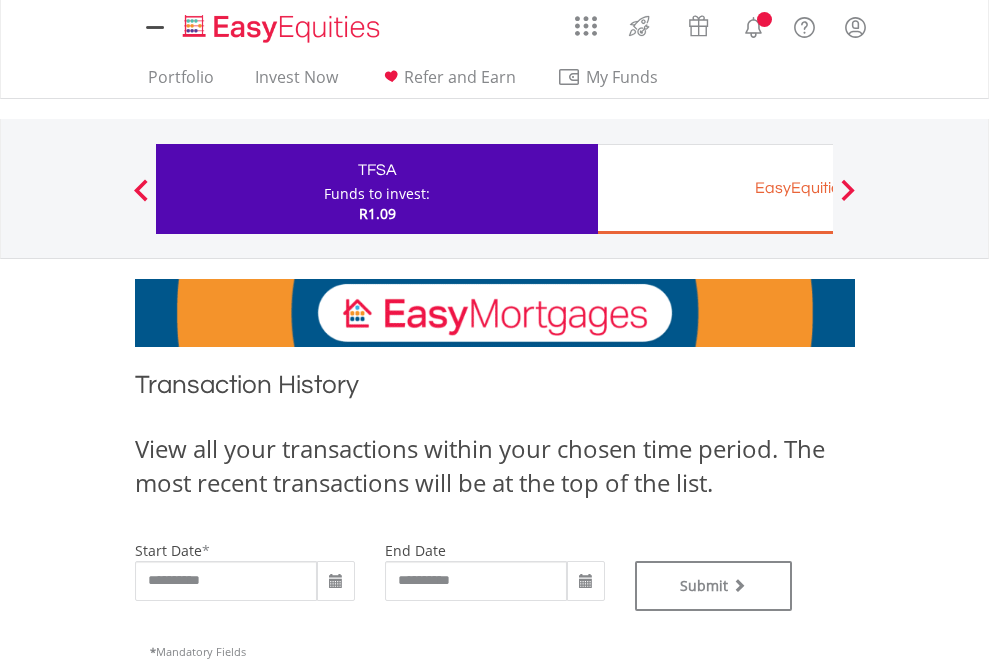 click on "EasyEquities EUR" at bounding box center (818, 188) 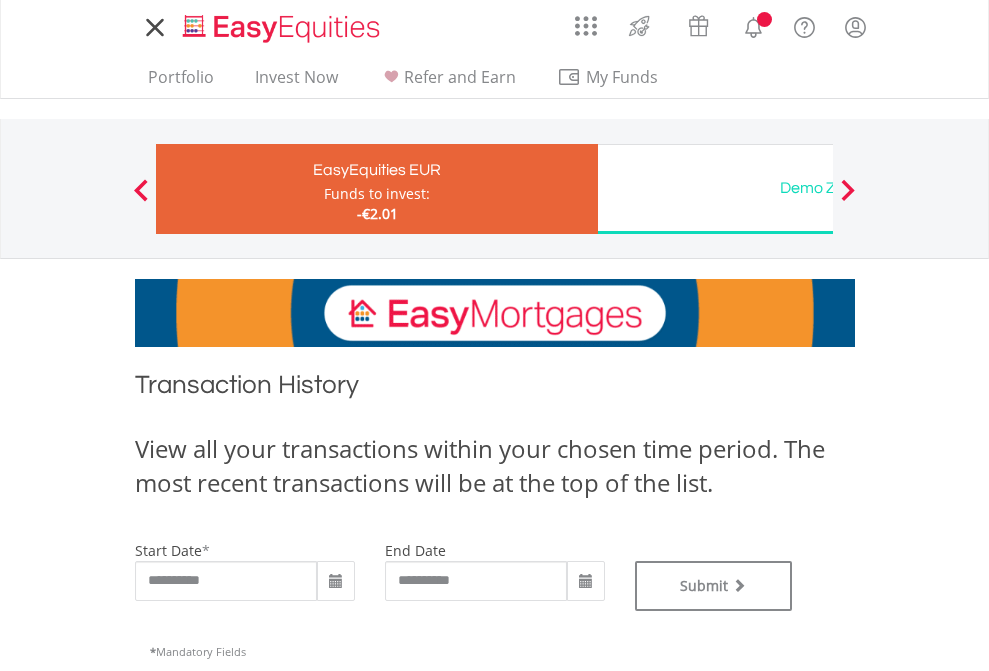 scroll, scrollTop: 0, scrollLeft: 0, axis: both 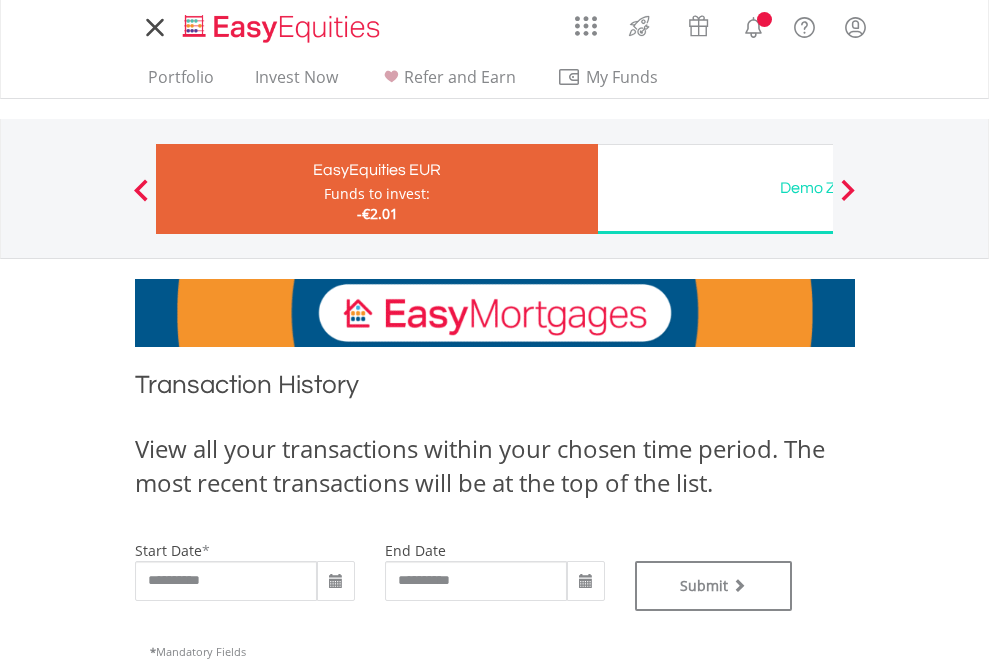 type on "**********" 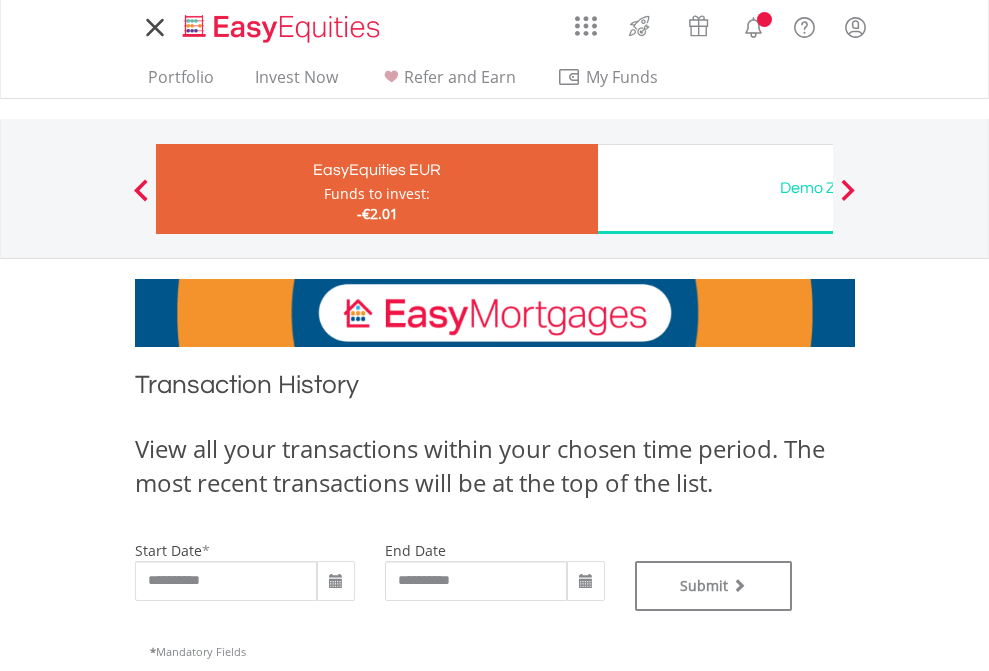 type on "**********" 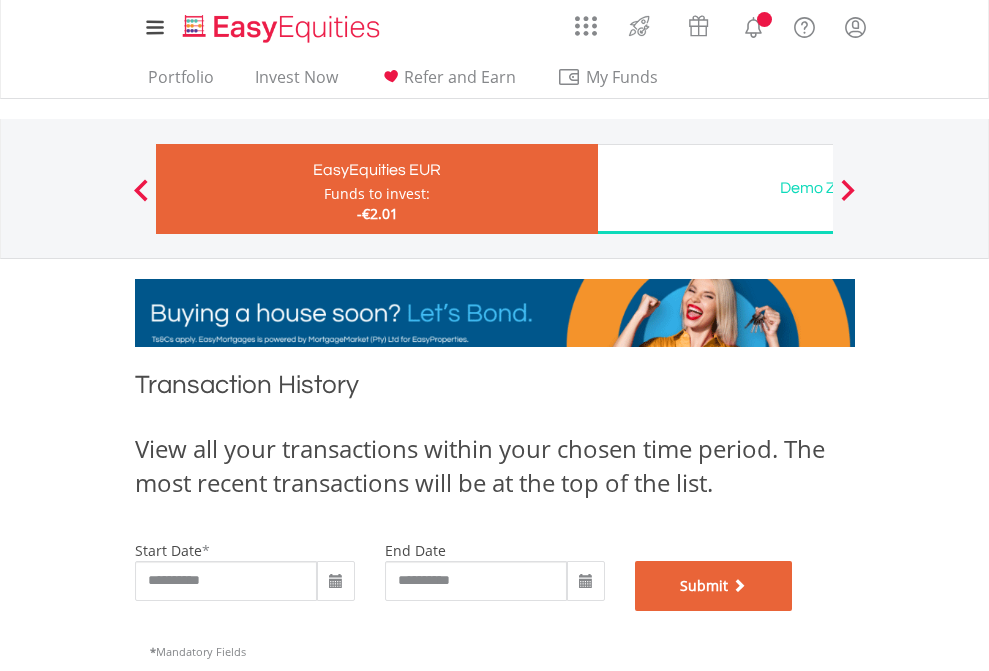 click on "Submit" at bounding box center (714, 586) 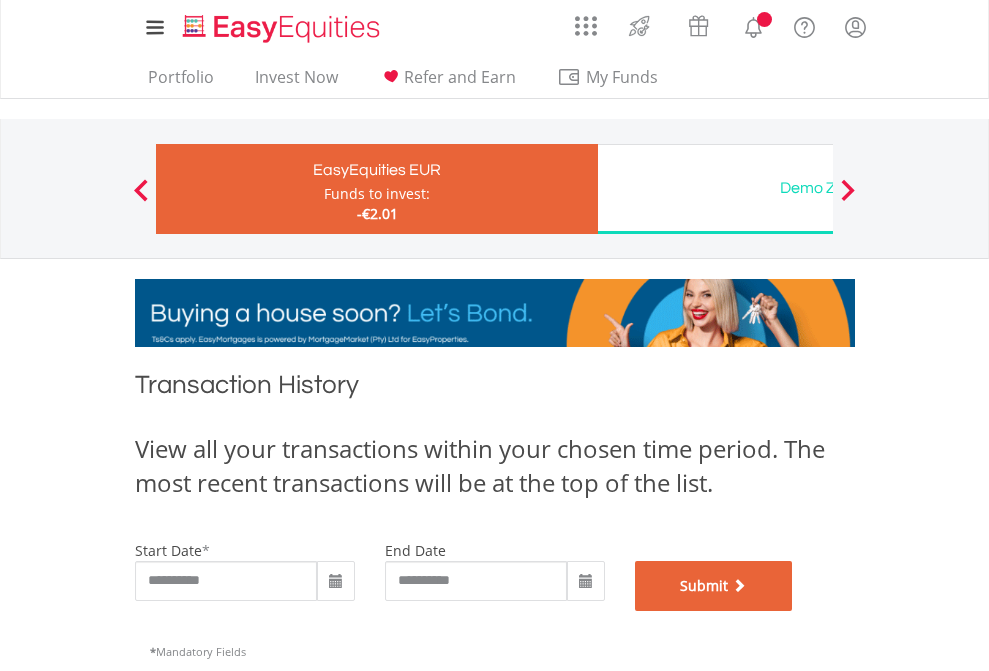 scroll, scrollTop: 811, scrollLeft: 0, axis: vertical 